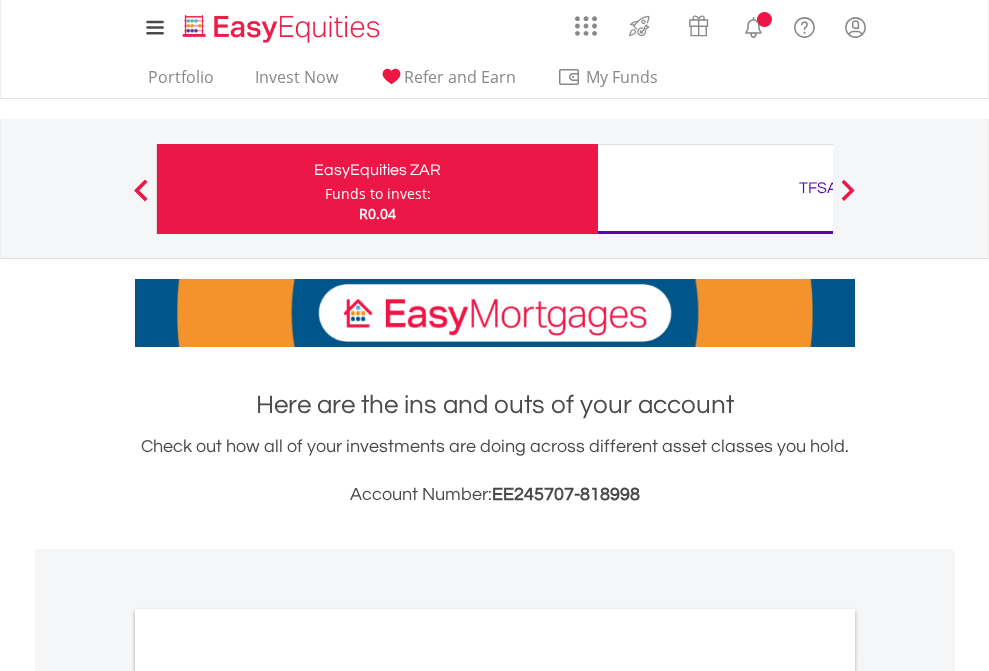 scroll, scrollTop: 0, scrollLeft: 0, axis: both 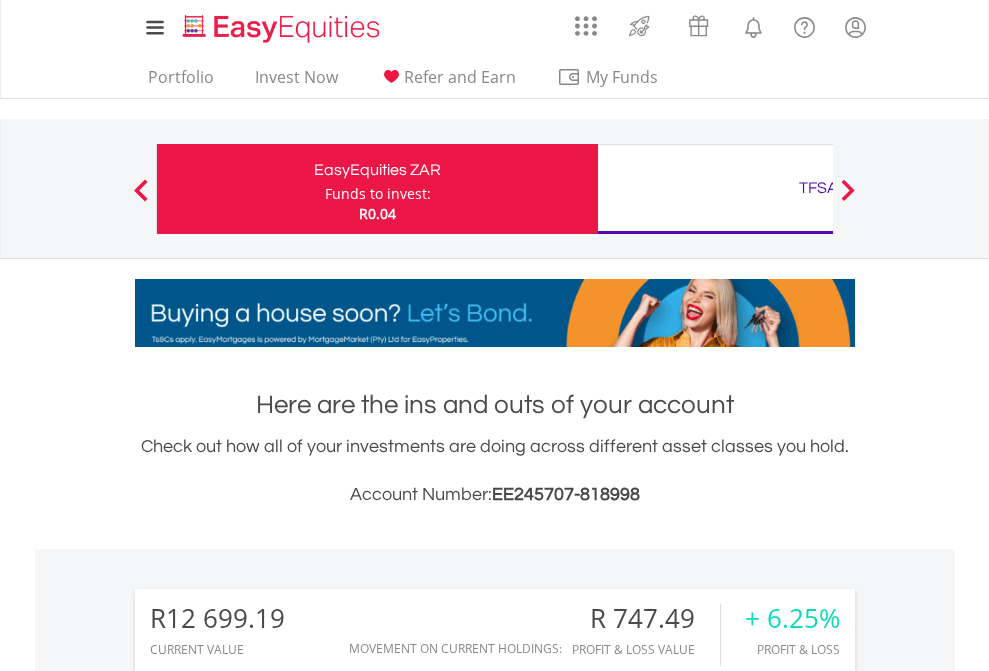 click on "Funds to invest:" at bounding box center (378, 194) 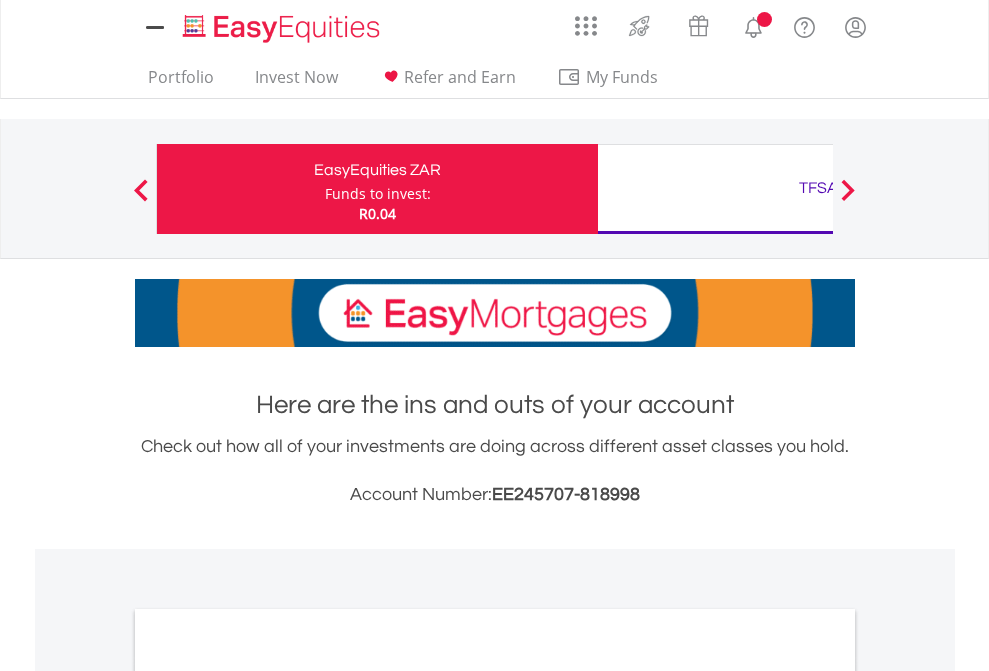 scroll, scrollTop: 0, scrollLeft: 0, axis: both 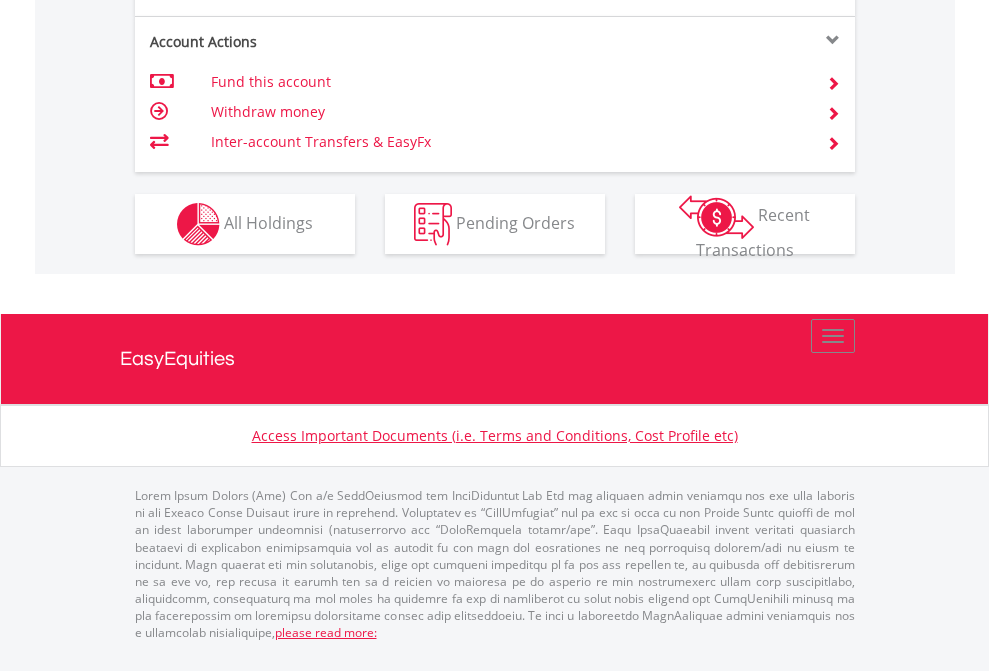 click on "Investment types" at bounding box center [706, -337] 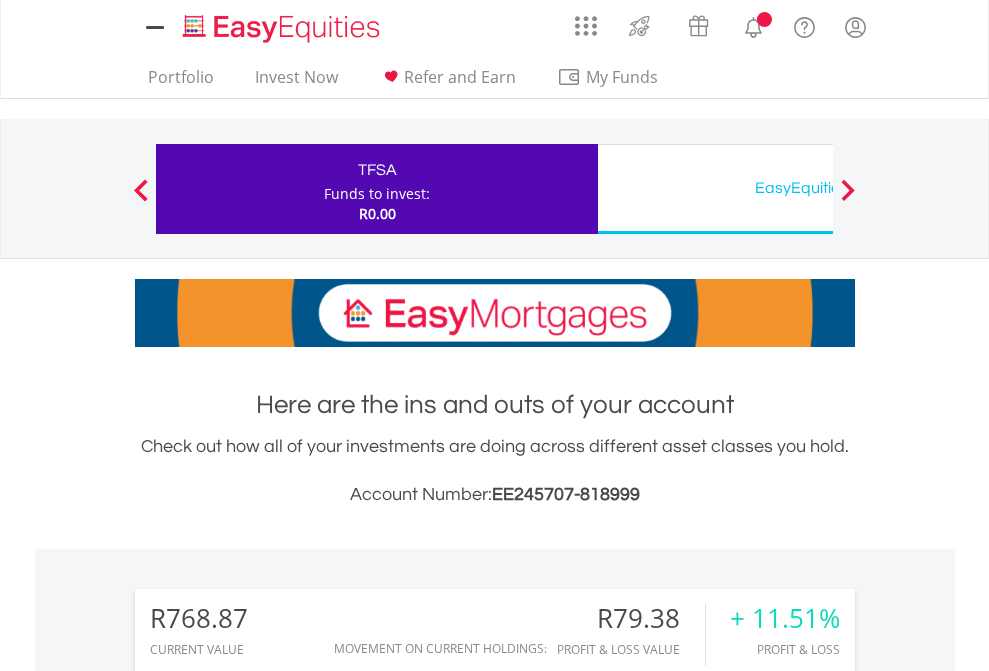scroll, scrollTop: 0, scrollLeft: 0, axis: both 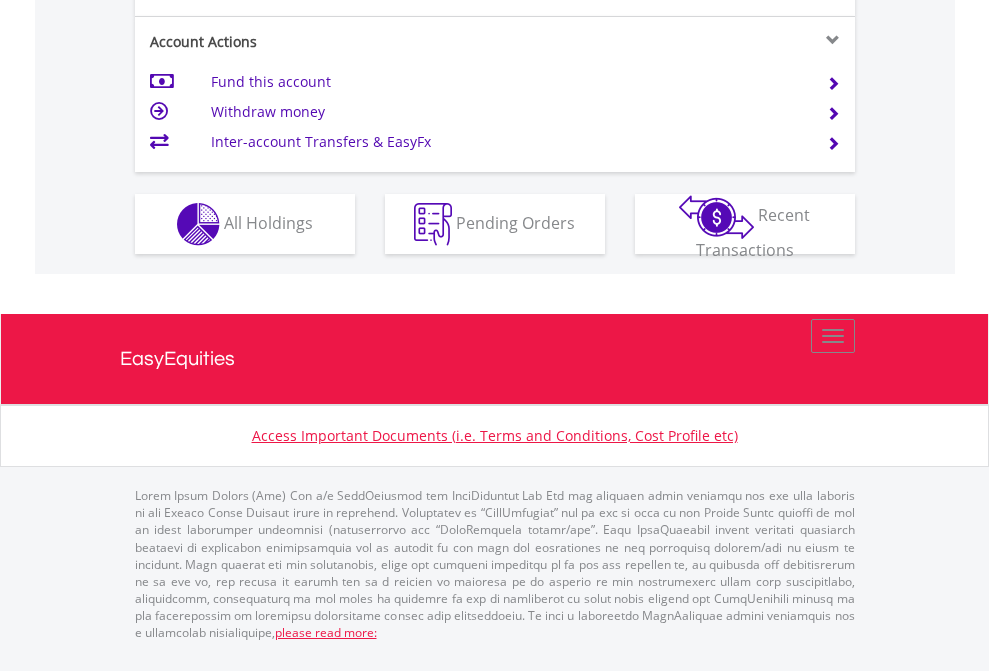 click on "Investment types" at bounding box center (706, -337) 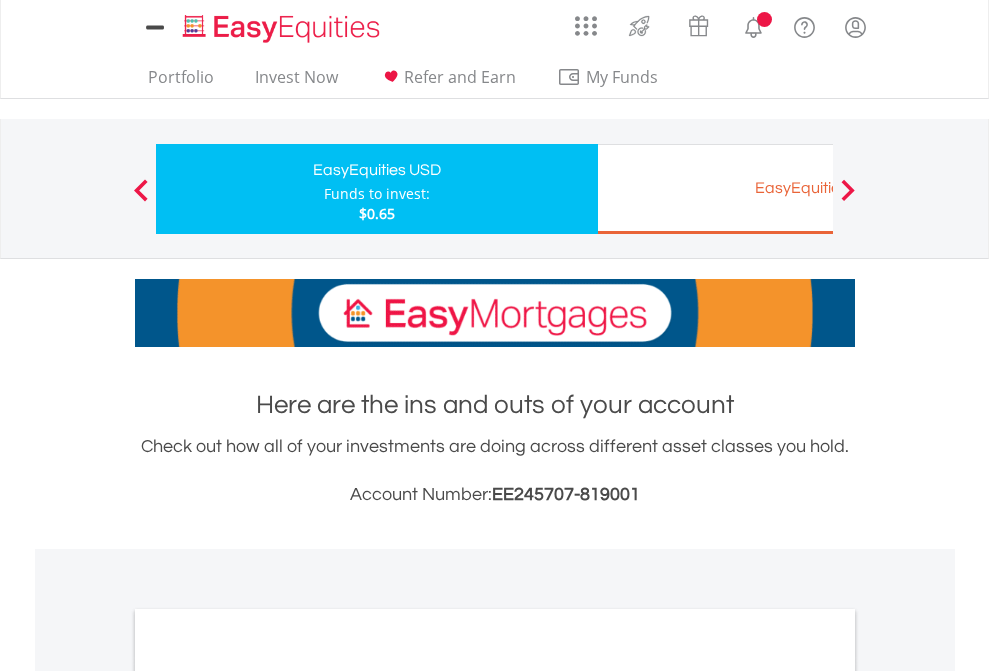 scroll, scrollTop: 0, scrollLeft: 0, axis: both 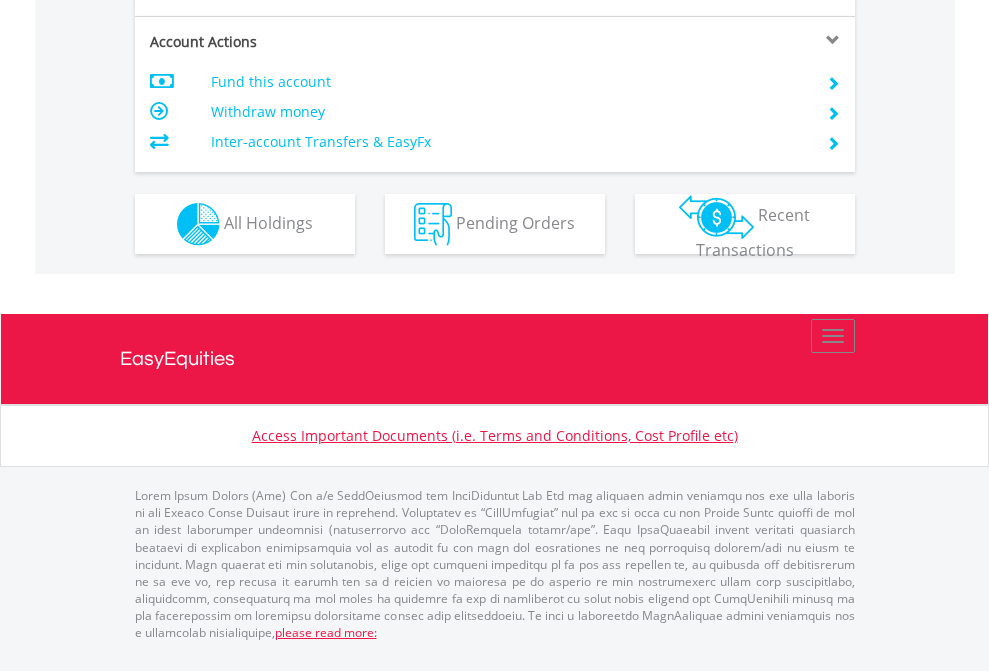 click on "Investment types" at bounding box center (706, -337) 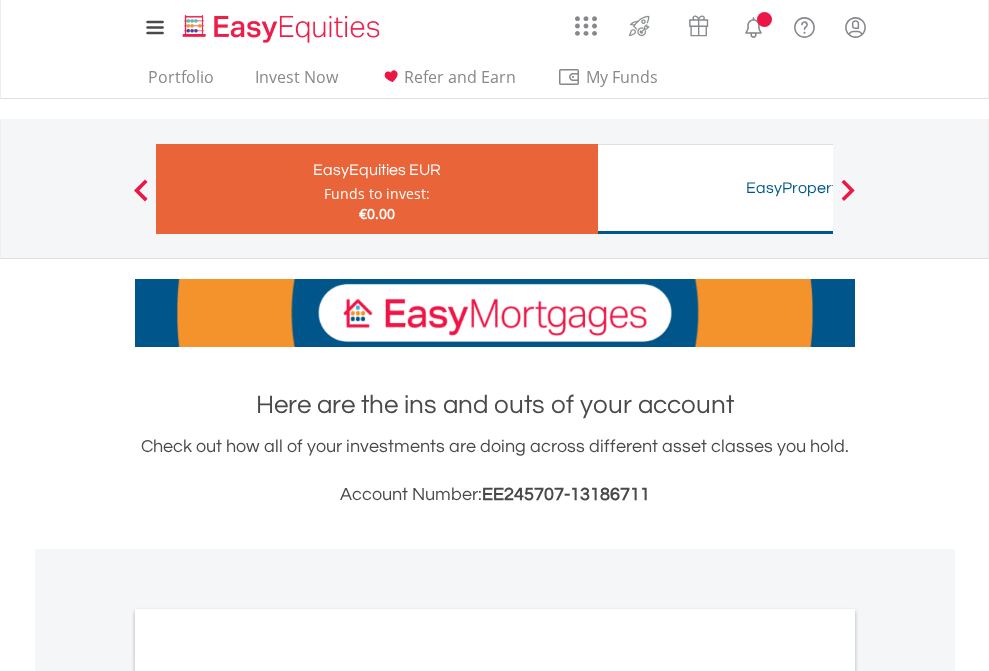 scroll, scrollTop: 0, scrollLeft: 0, axis: both 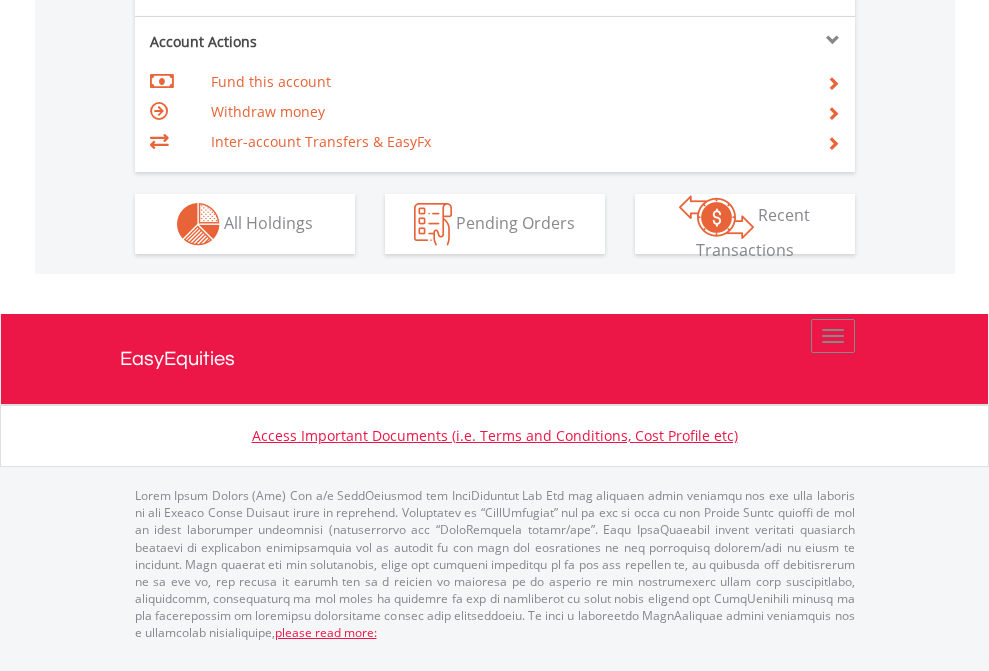 click on "Investment types" at bounding box center [706, -337] 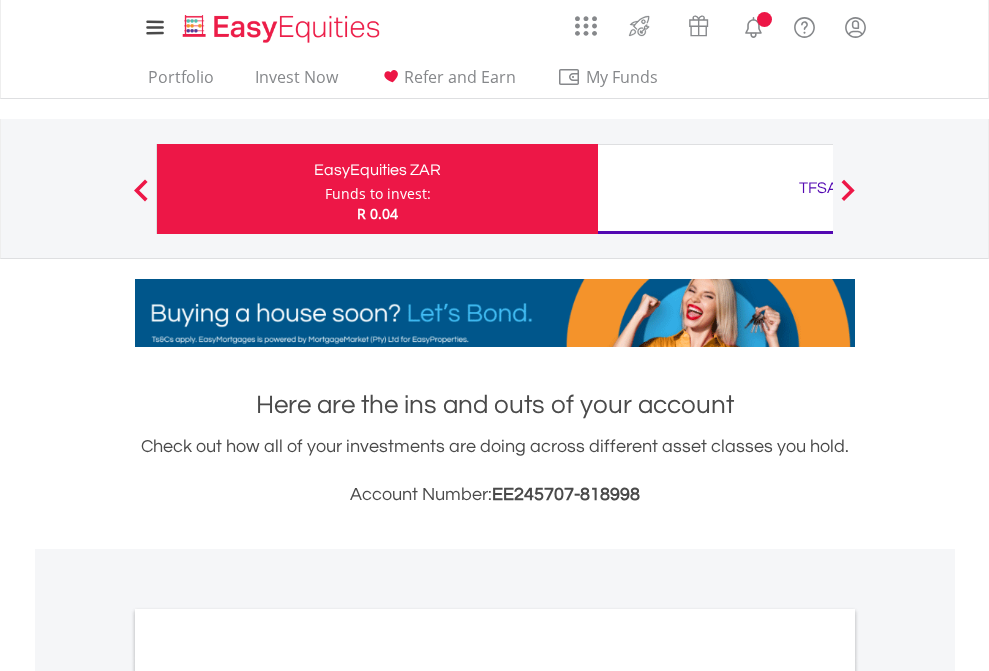 scroll, scrollTop: 0, scrollLeft: 0, axis: both 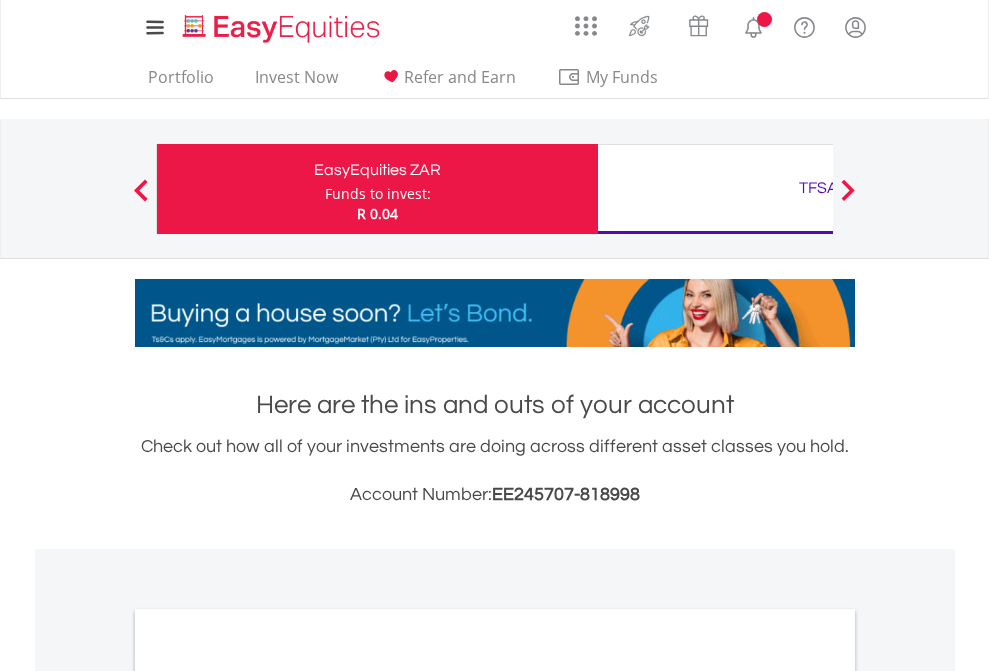 click on "All Holdings" at bounding box center (268, 1096) 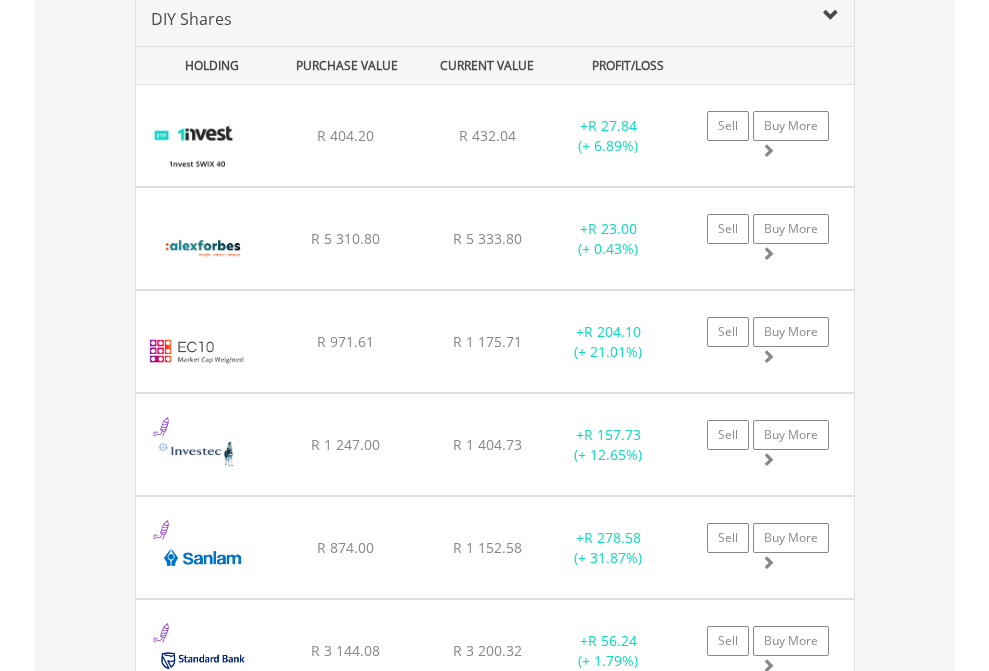 scroll, scrollTop: 1933, scrollLeft: 0, axis: vertical 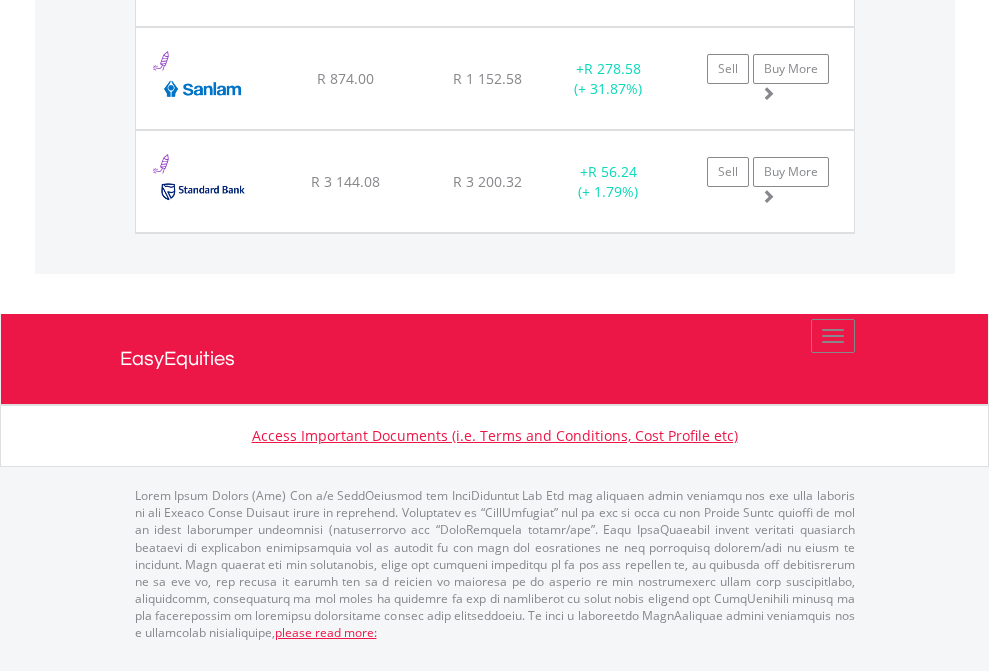 click on "TFSA" at bounding box center [818, -1483] 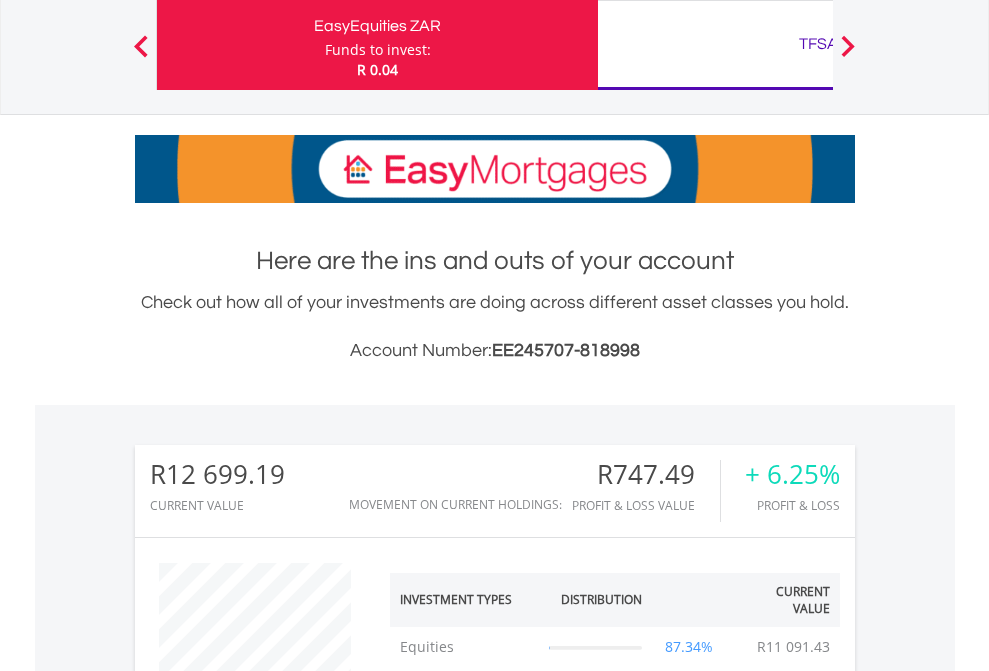 scroll, scrollTop: 999808, scrollLeft: 999687, axis: both 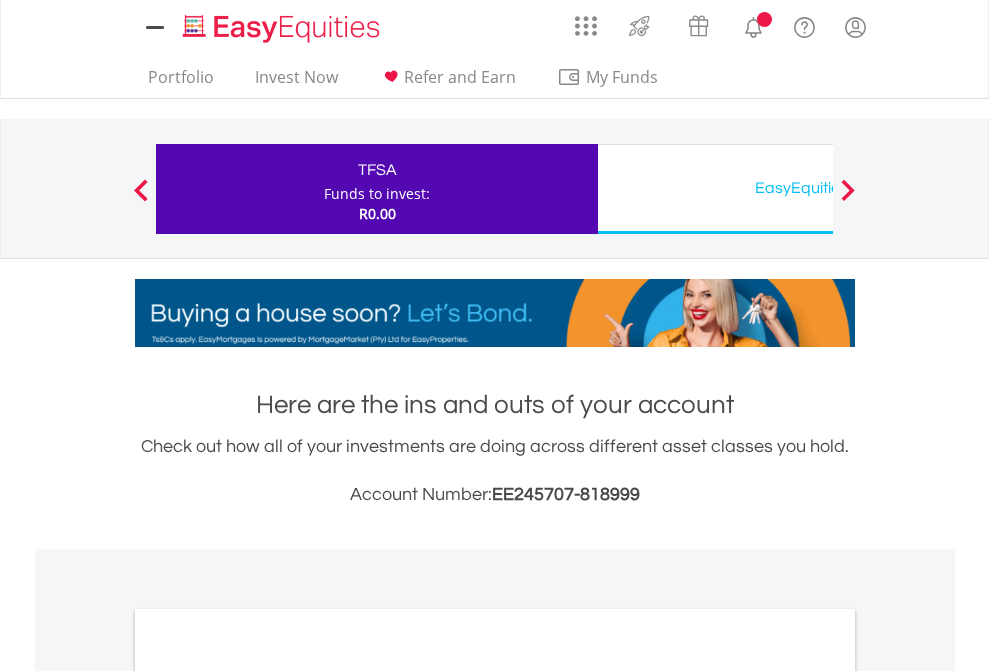 click on "All Holdings" at bounding box center [268, 1096] 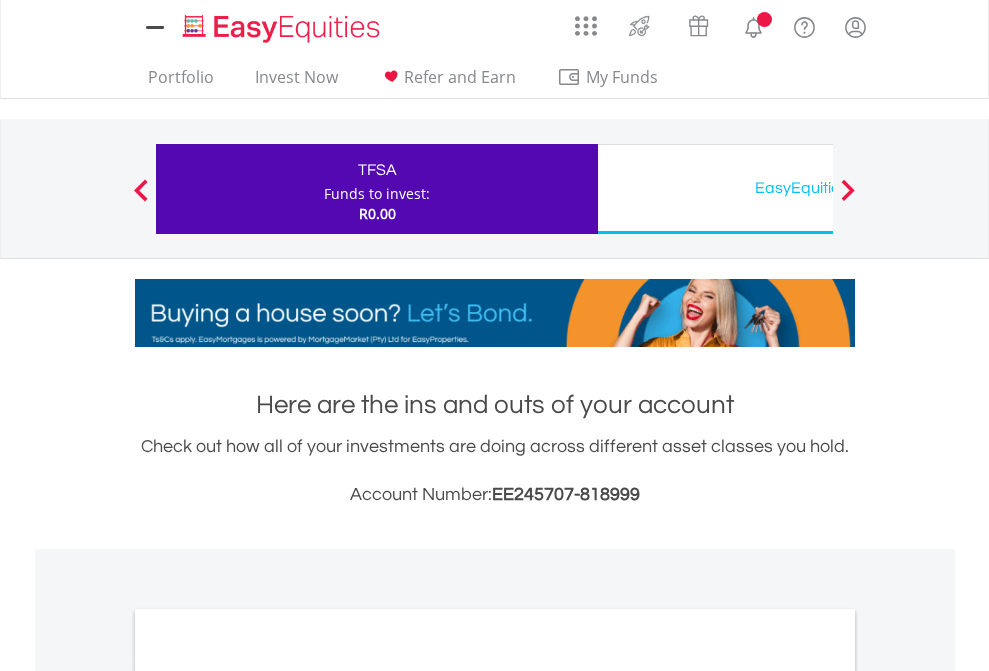 scroll, scrollTop: 1202, scrollLeft: 0, axis: vertical 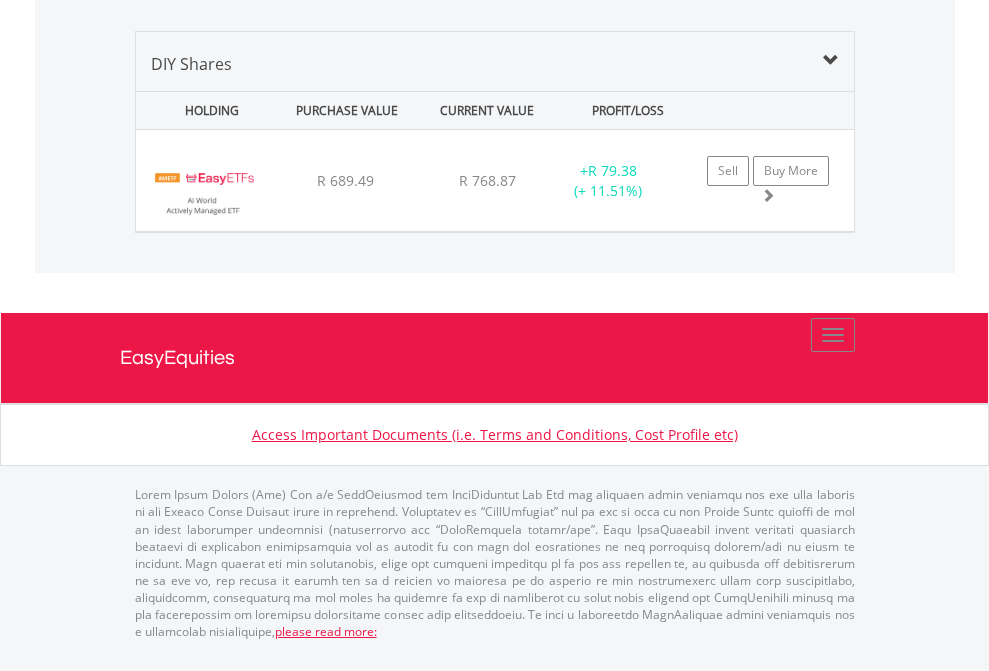click on "EasyEquities USD" at bounding box center (818, -1339) 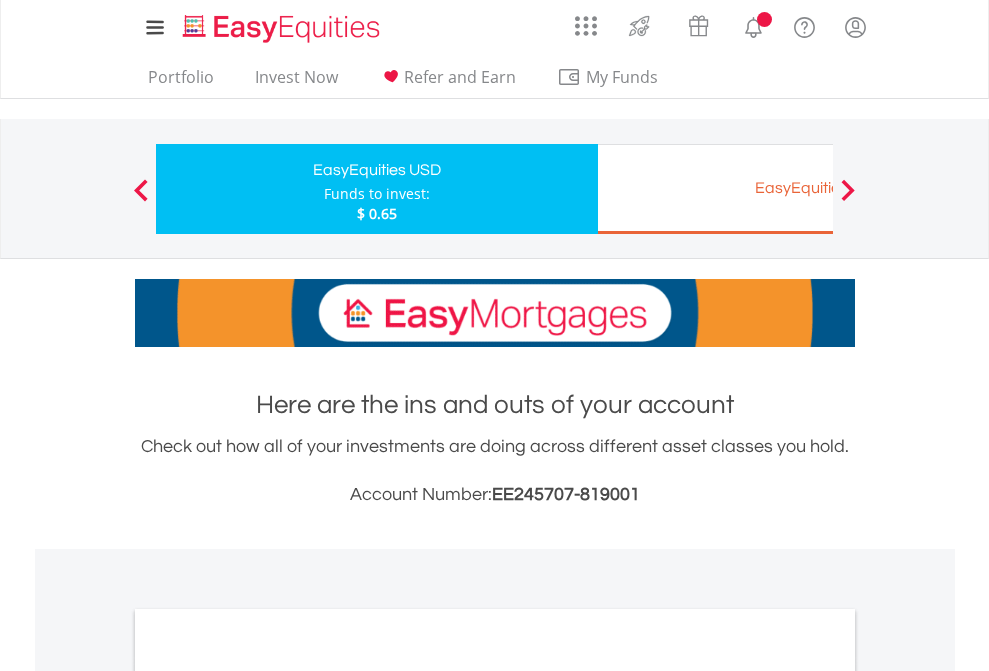 scroll, scrollTop: 0, scrollLeft: 0, axis: both 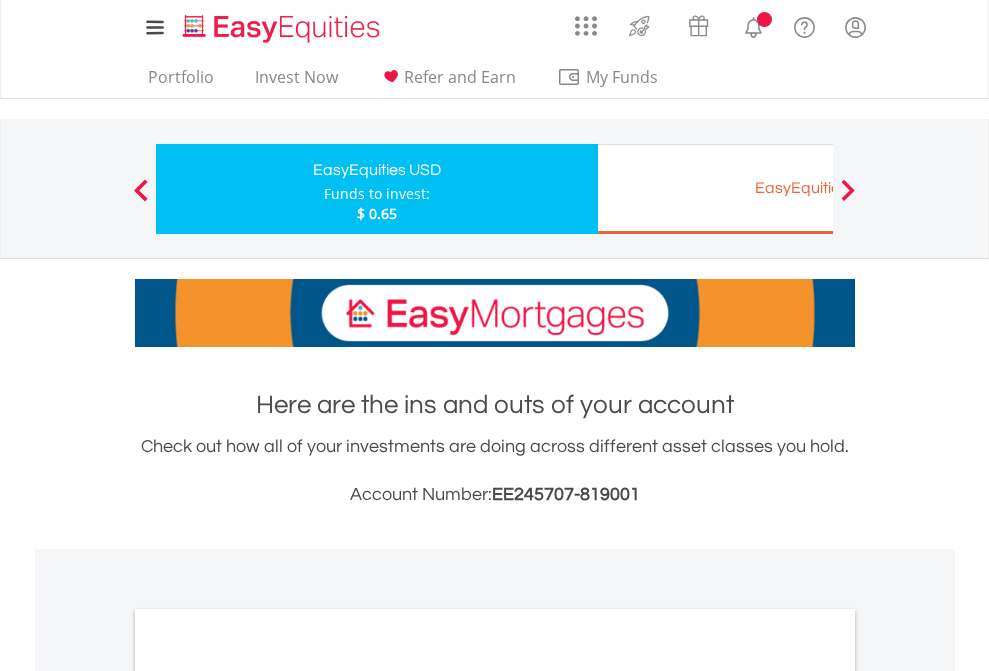 click on "All Holdings" at bounding box center [268, 1096] 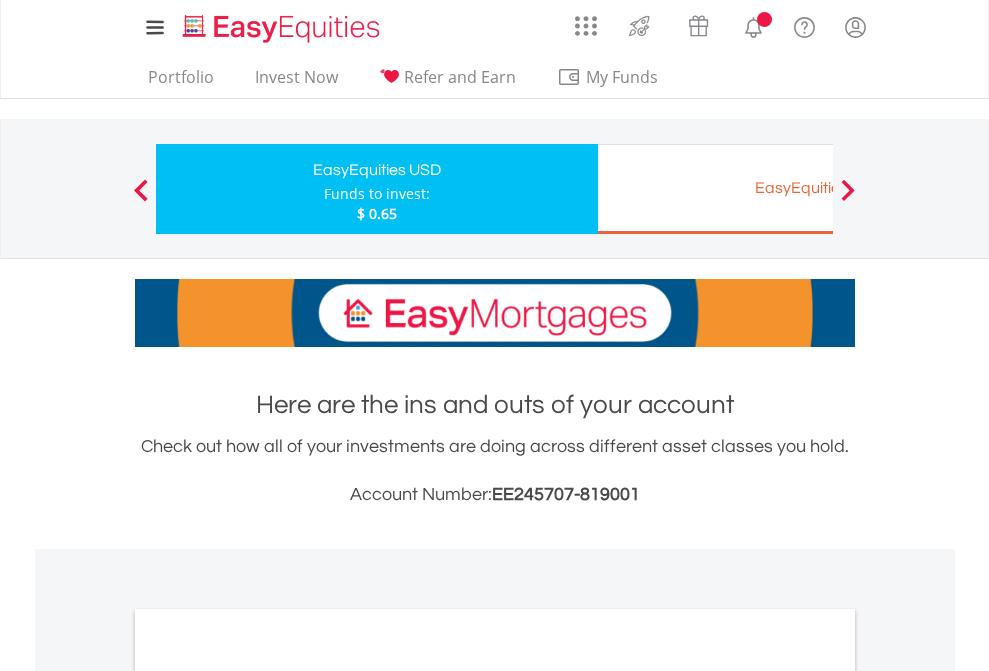 scroll, scrollTop: 1202, scrollLeft: 0, axis: vertical 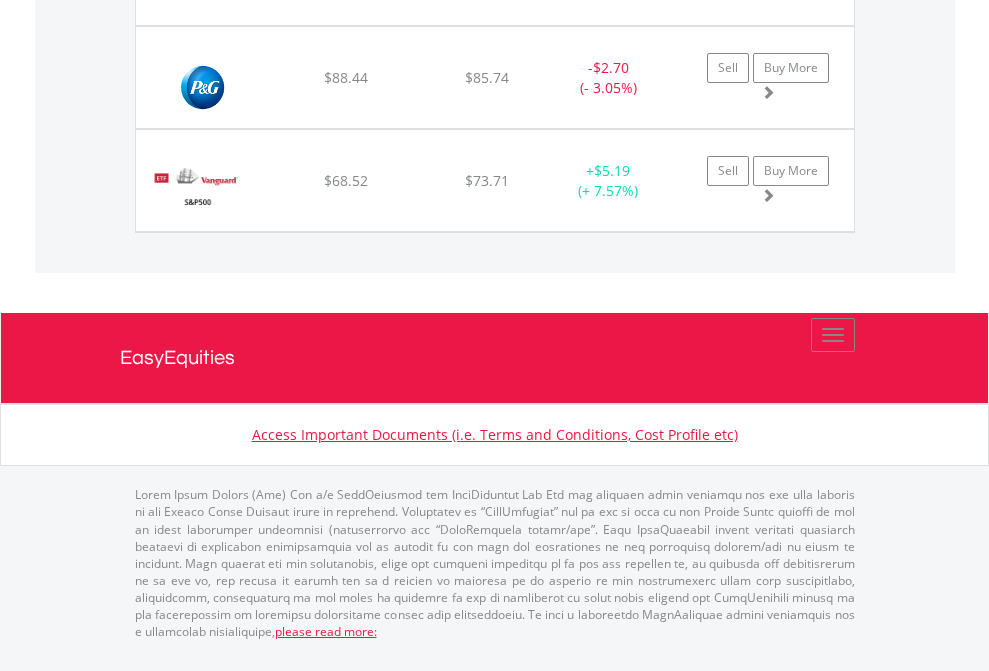 click on "EasyEquities EUR" at bounding box center (818, -1688) 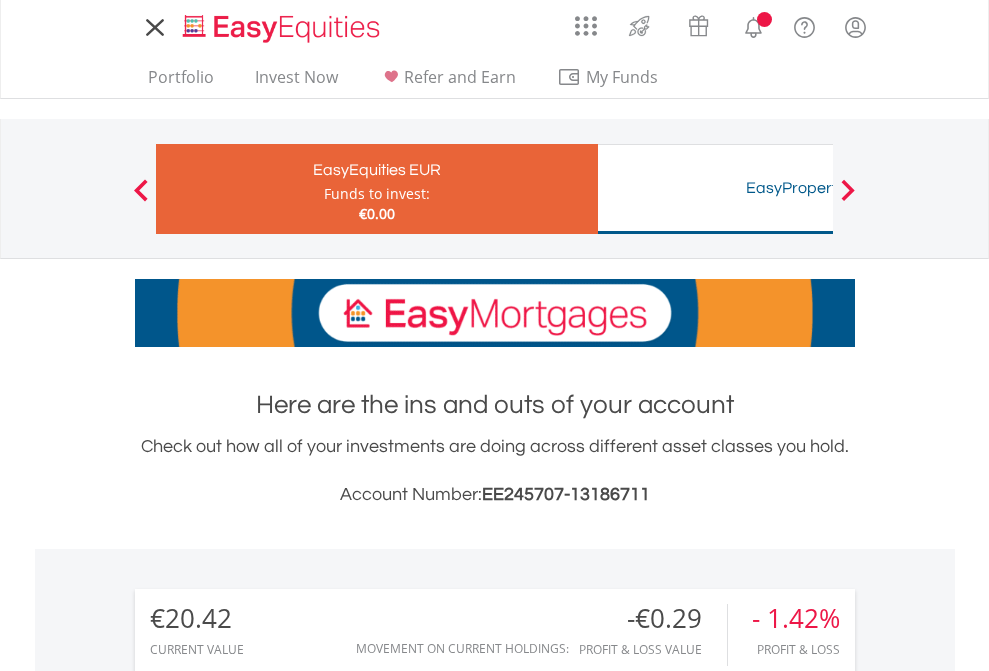 scroll, scrollTop: 0, scrollLeft: 0, axis: both 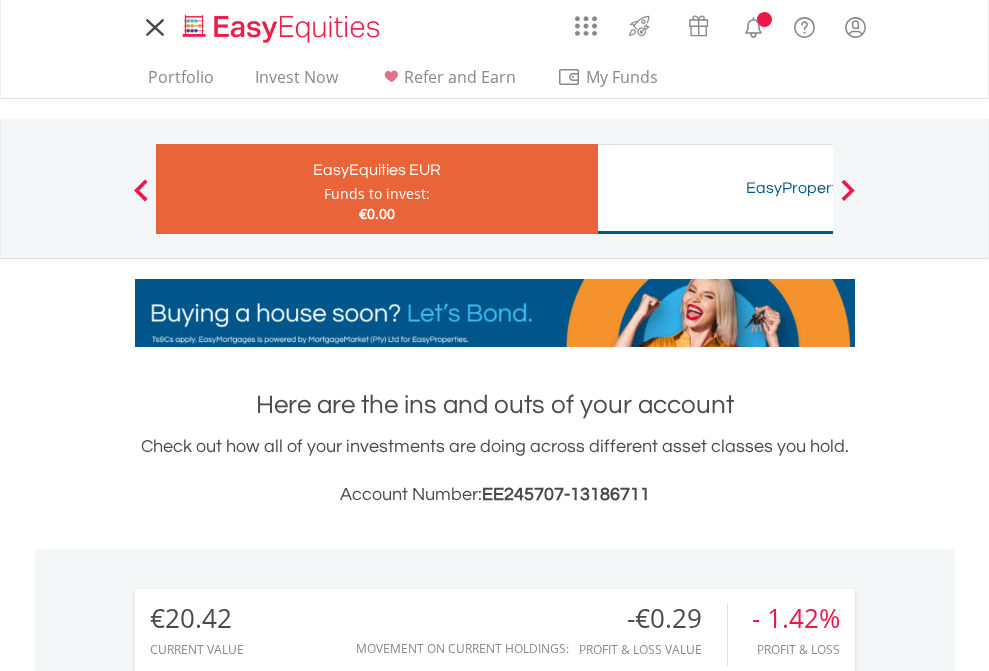 click on "All Holdings" at bounding box center (268, 1466) 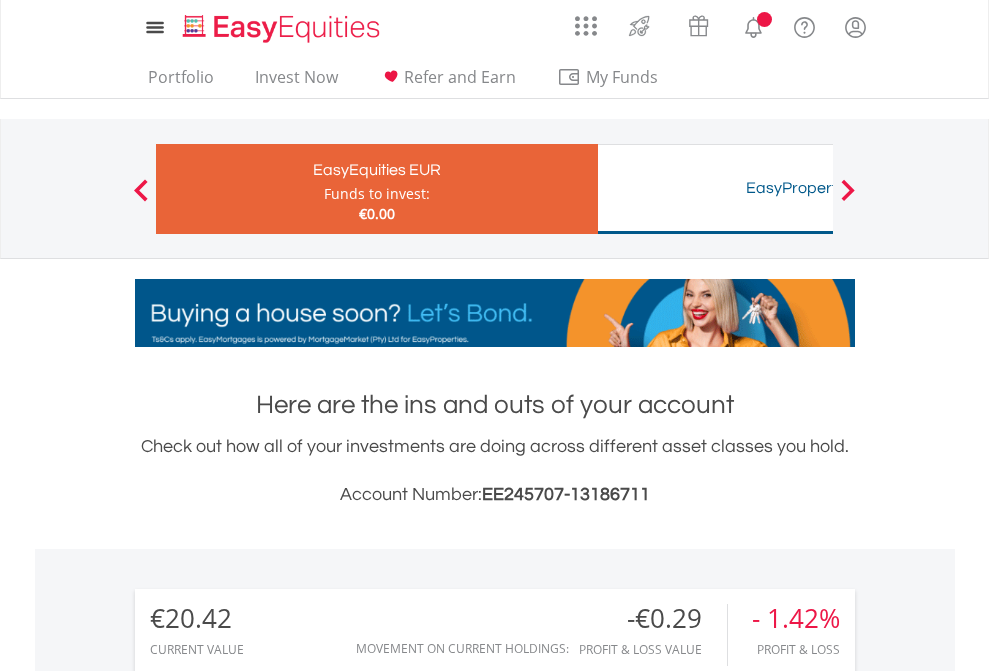 scroll, scrollTop: 1493, scrollLeft: 0, axis: vertical 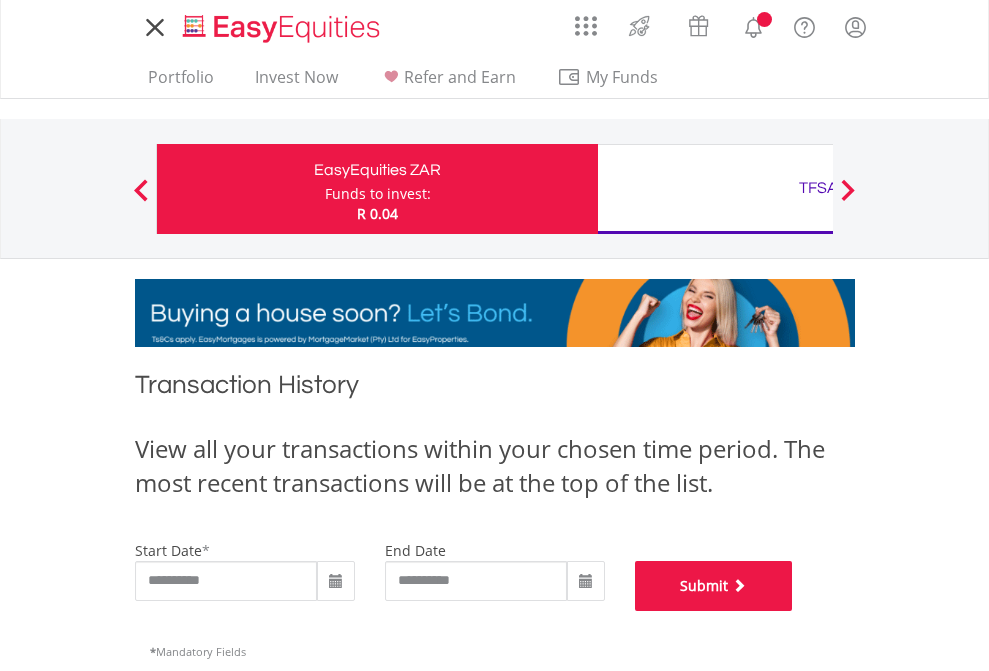 click on "Submit" at bounding box center (714, 586) 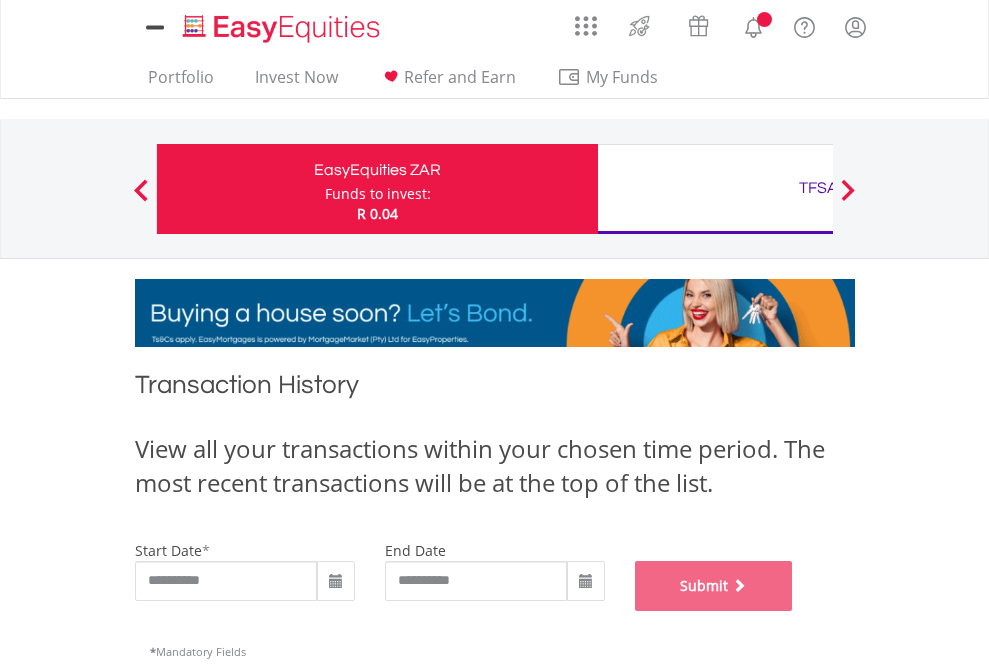 scroll, scrollTop: 811, scrollLeft: 0, axis: vertical 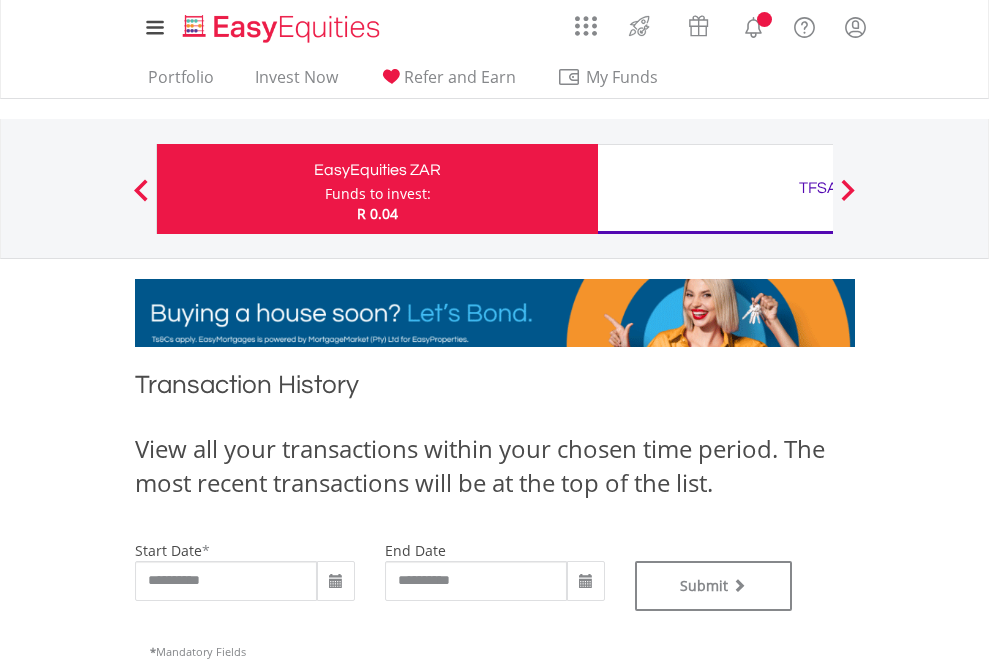 click on "TFSA" at bounding box center (818, 188) 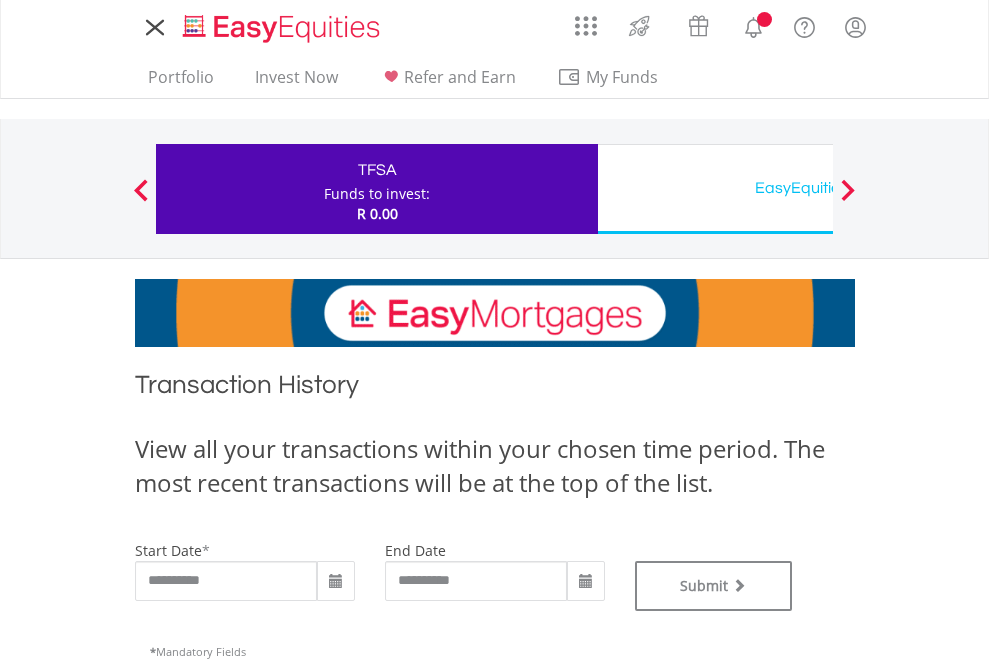 scroll, scrollTop: 0, scrollLeft: 0, axis: both 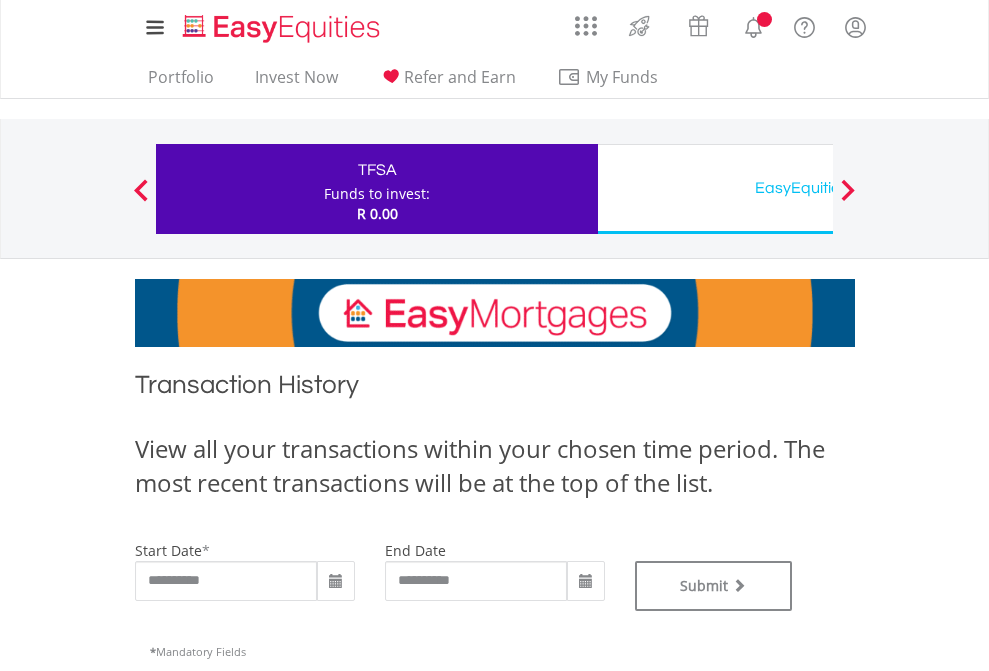 type on "**********" 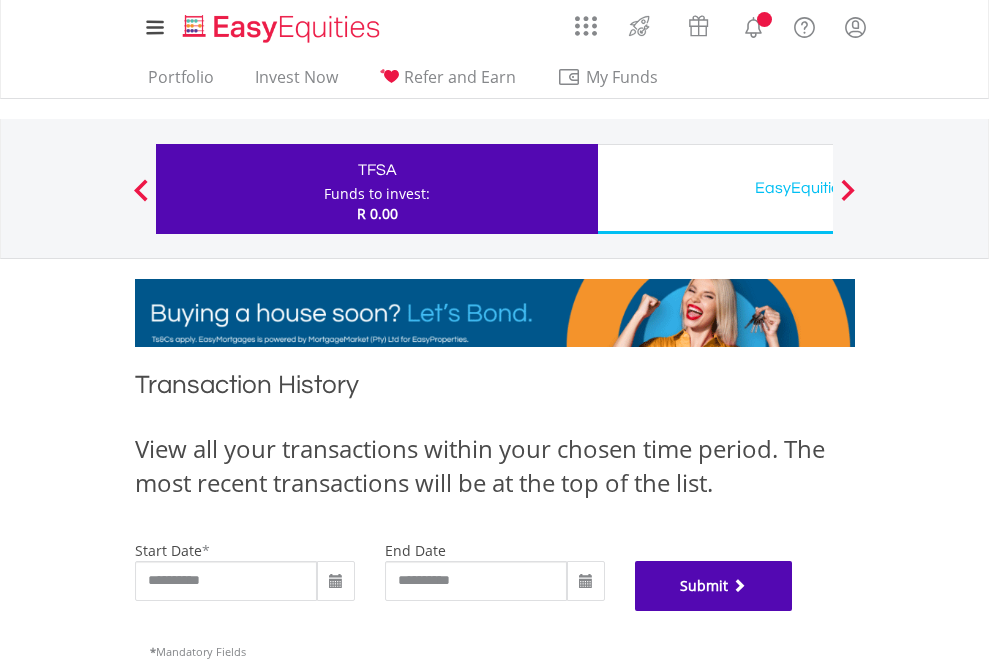 click on "Submit" at bounding box center (714, 586) 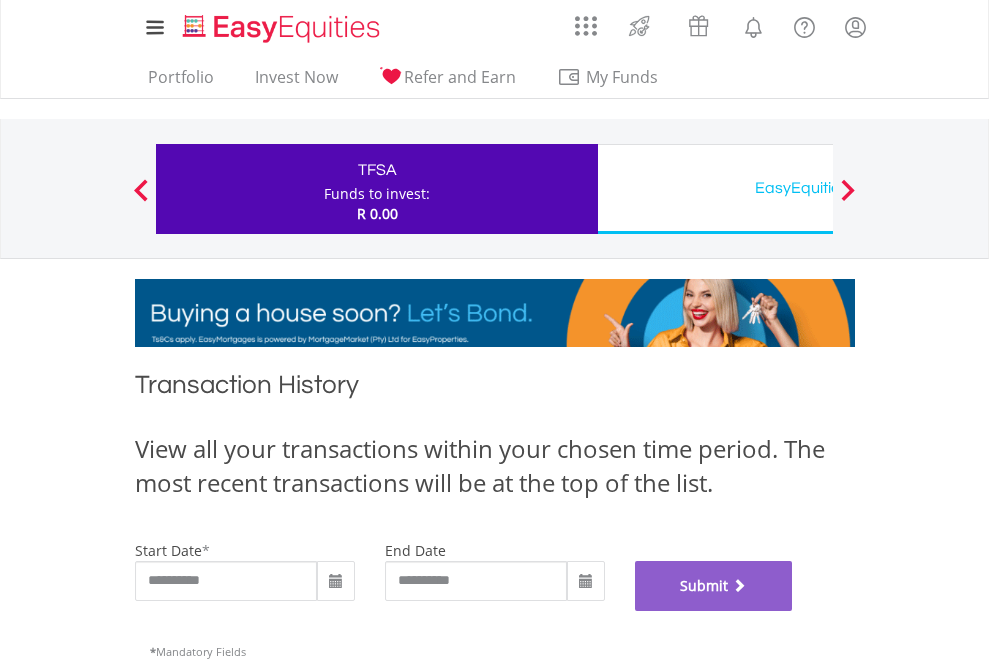 scroll, scrollTop: 811, scrollLeft: 0, axis: vertical 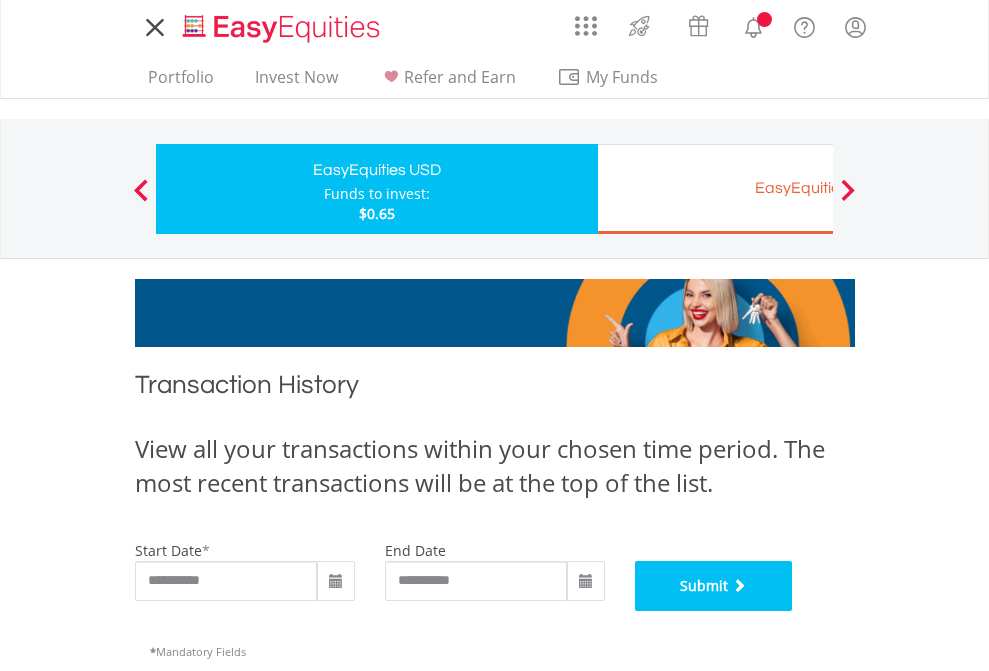 click on "Submit" at bounding box center (714, 586) 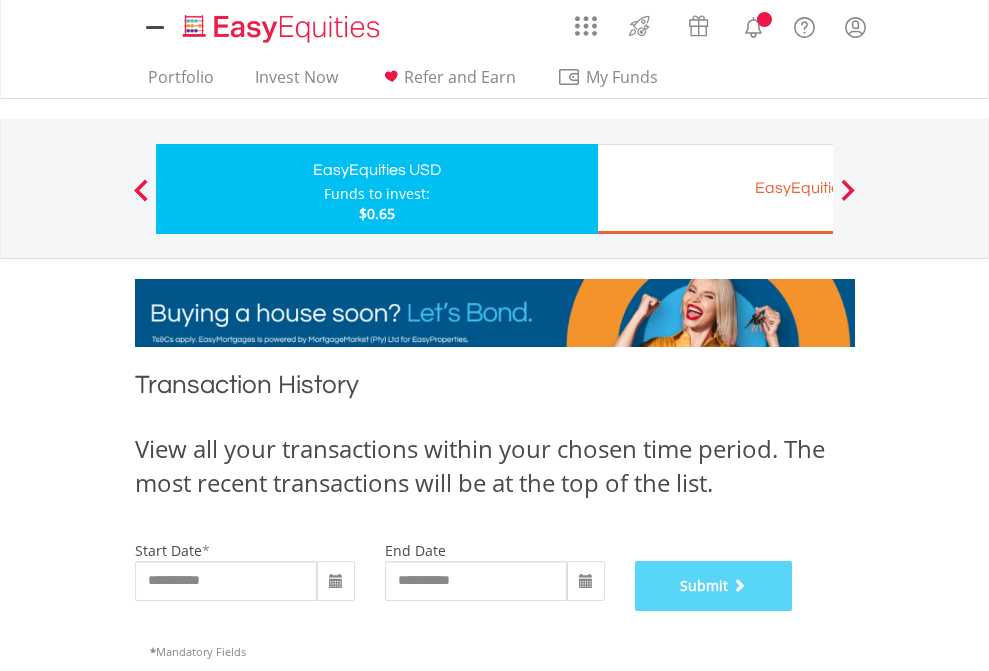 scroll, scrollTop: 811, scrollLeft: 0, axis: vertical 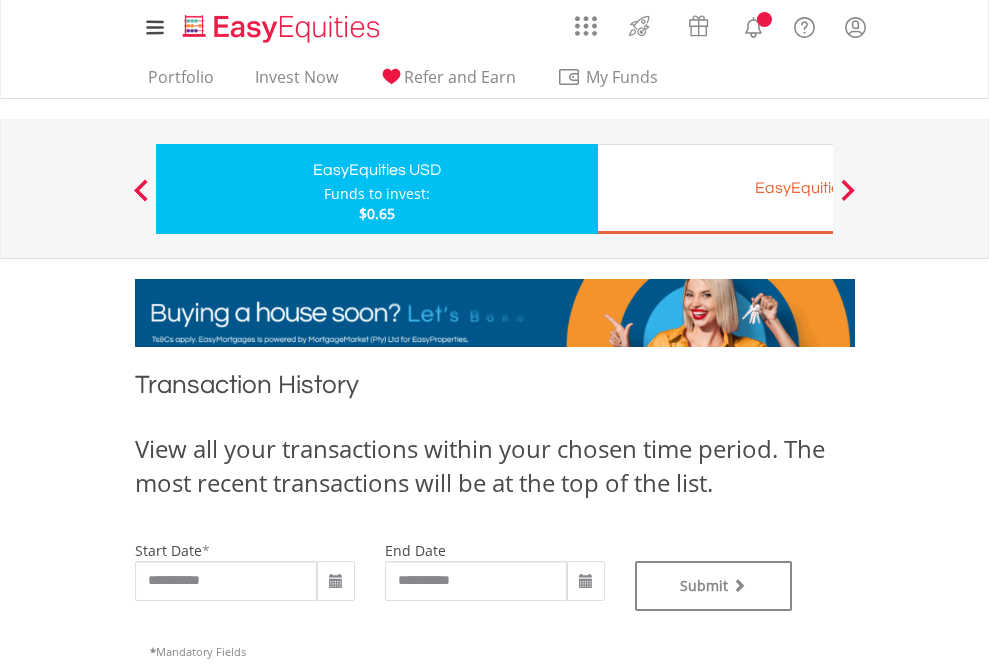 click on "EasyEquities EUR" at bounding box center (818, 188) 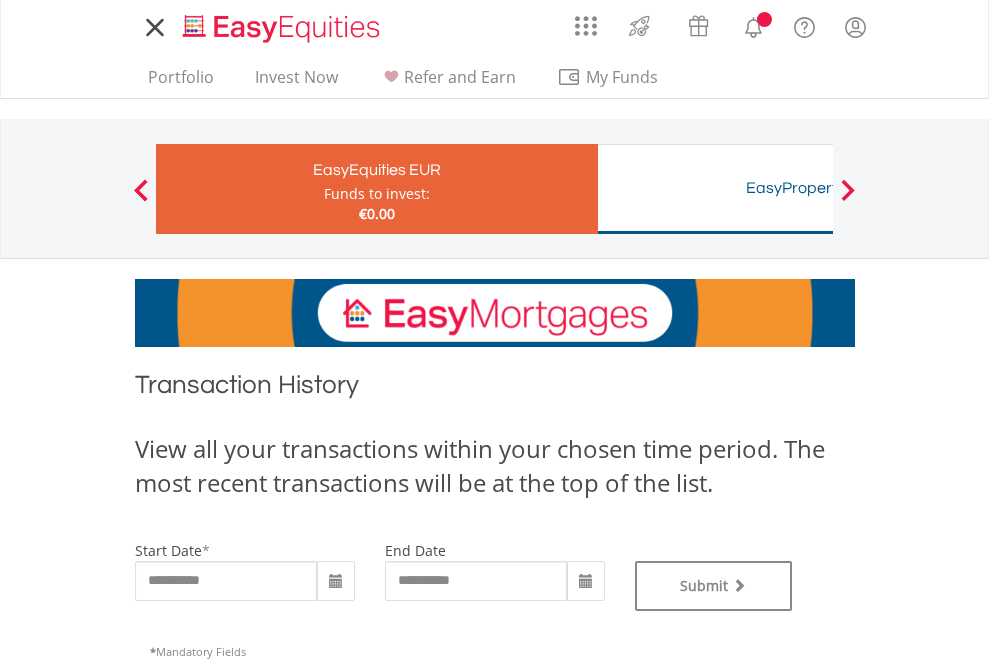 scroll, scrollTop: 0, scrollLeft: 0, axis: both 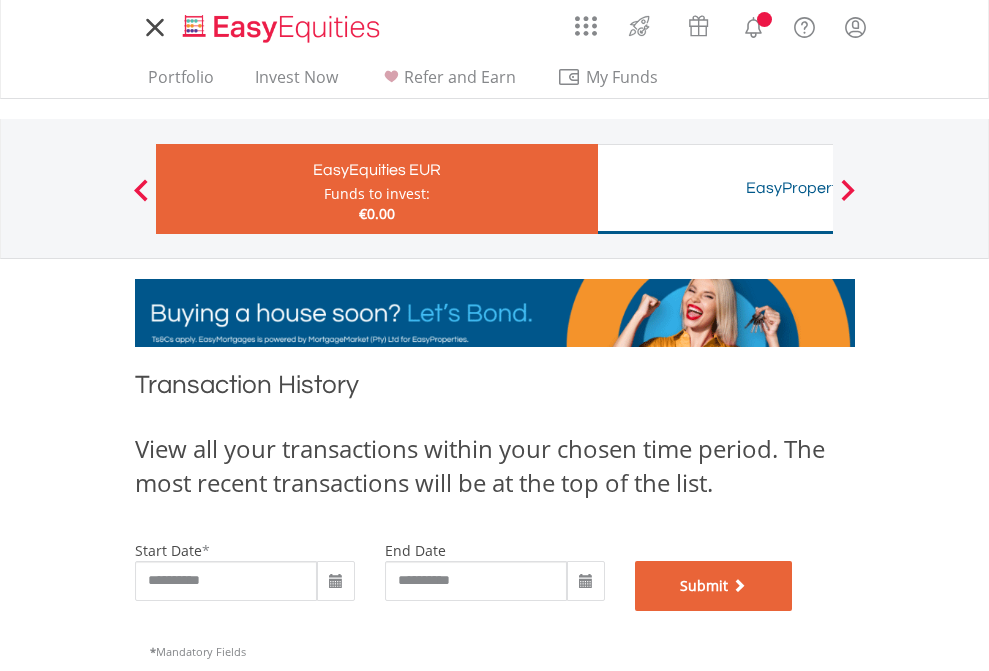 click on "Submit" at bounding box center (714, 586) 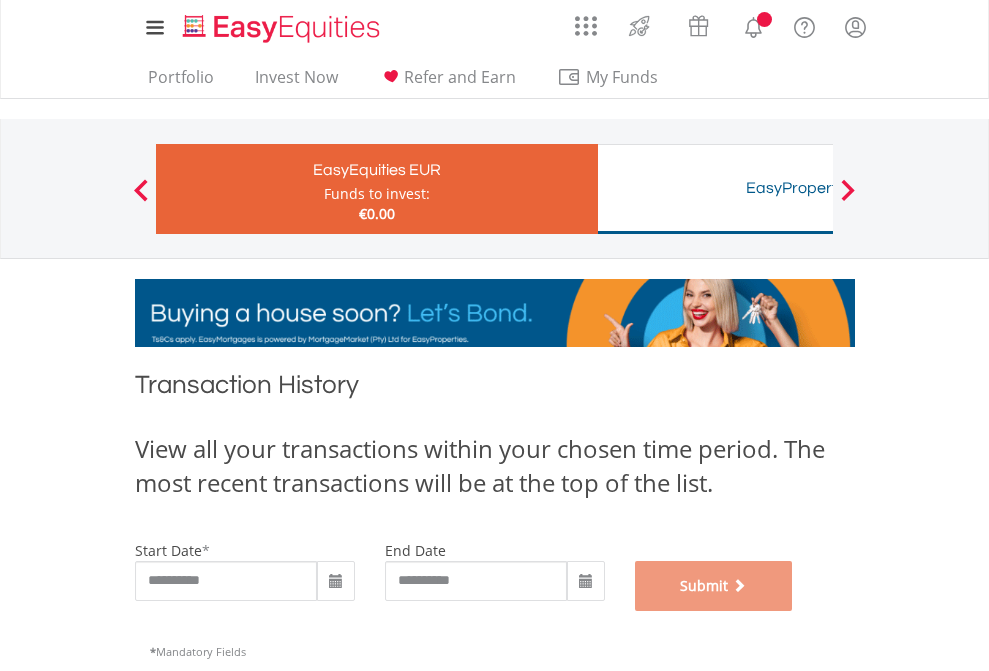 scroll, scrollTop: 811, scrollLeft: 0, axis: vertical 